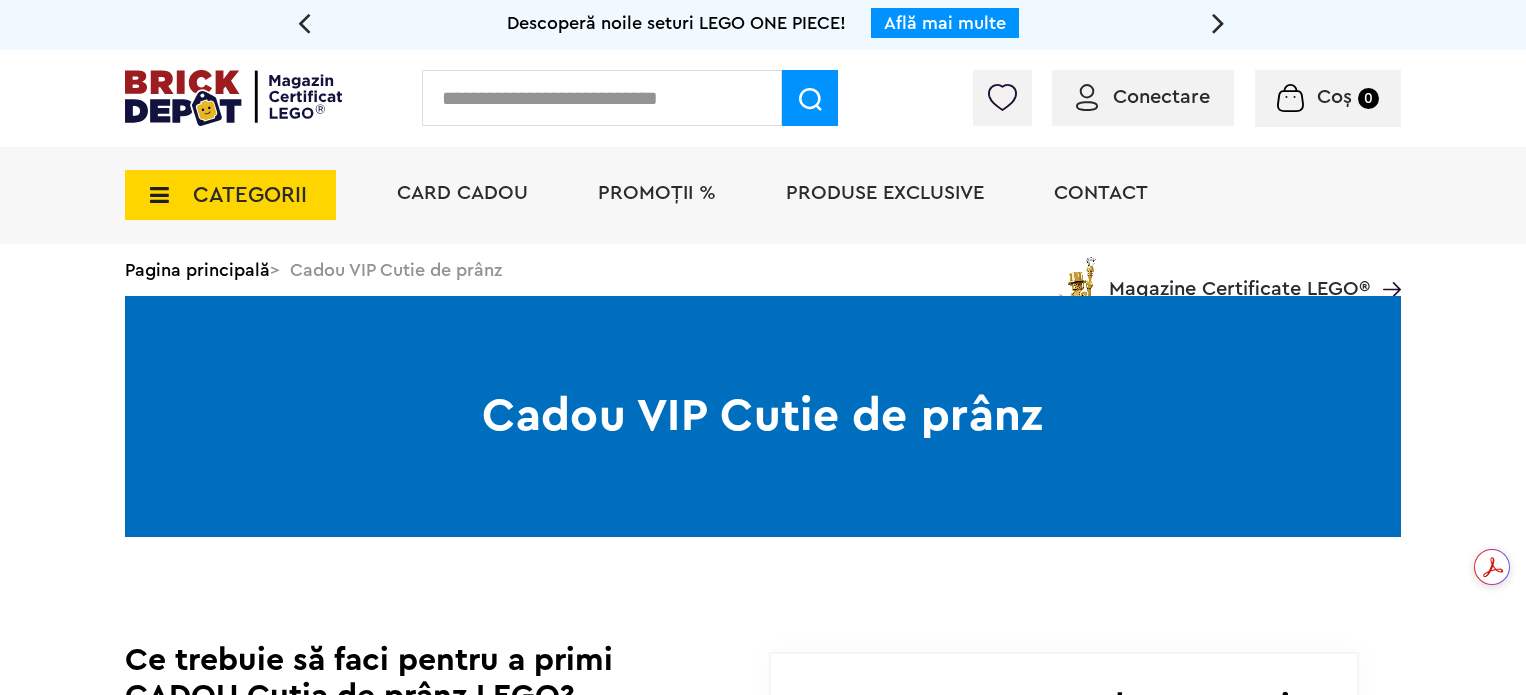 scroll, scrollTop: 0, scrollLeft: 0, axis: both 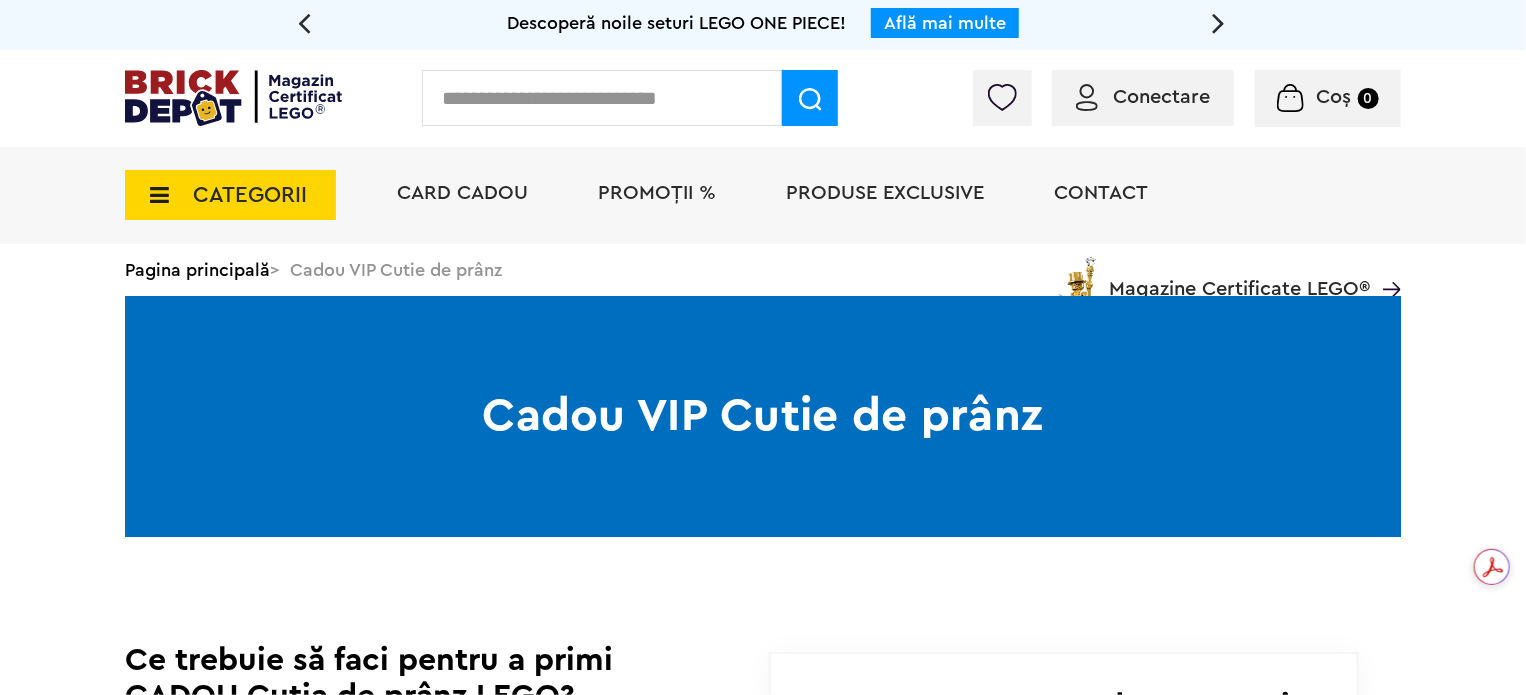 click on "Conectare" at bounding box center (1143, 97) 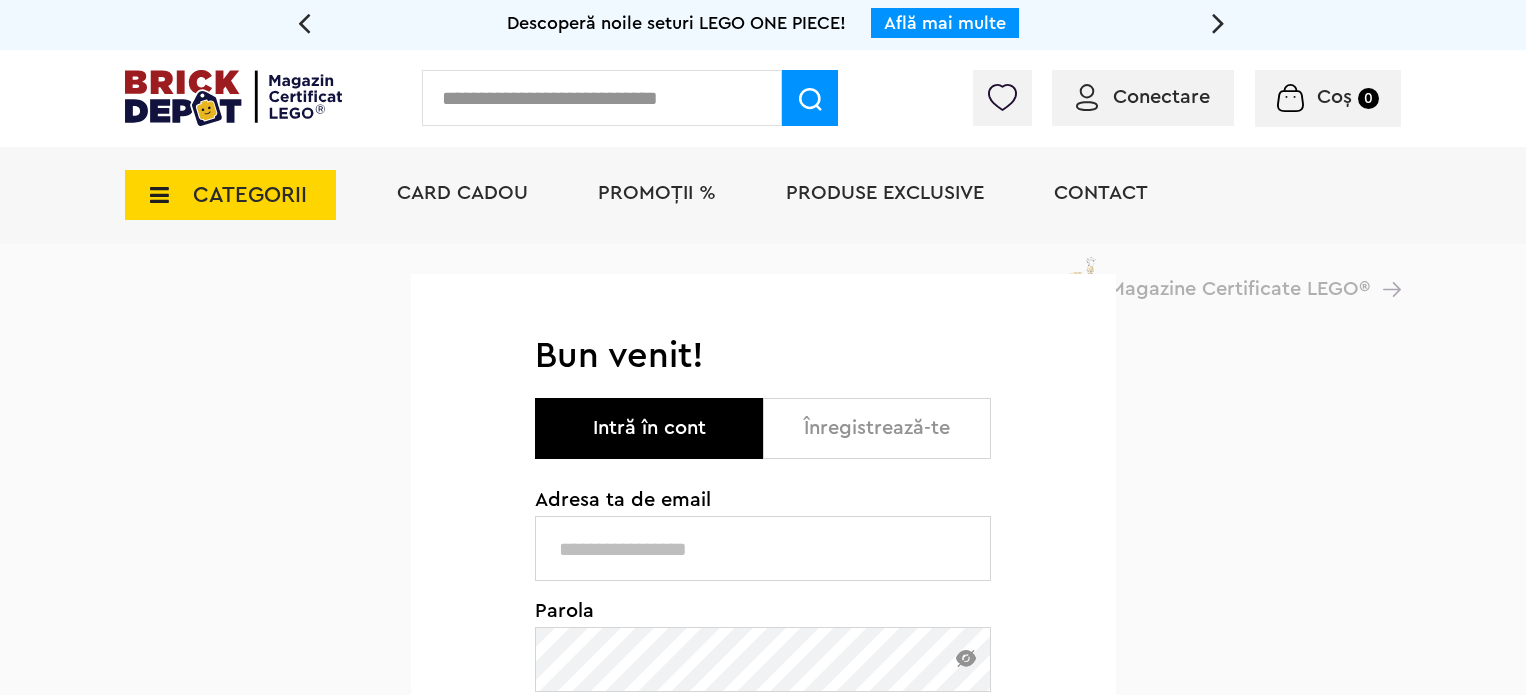 type on "**********" 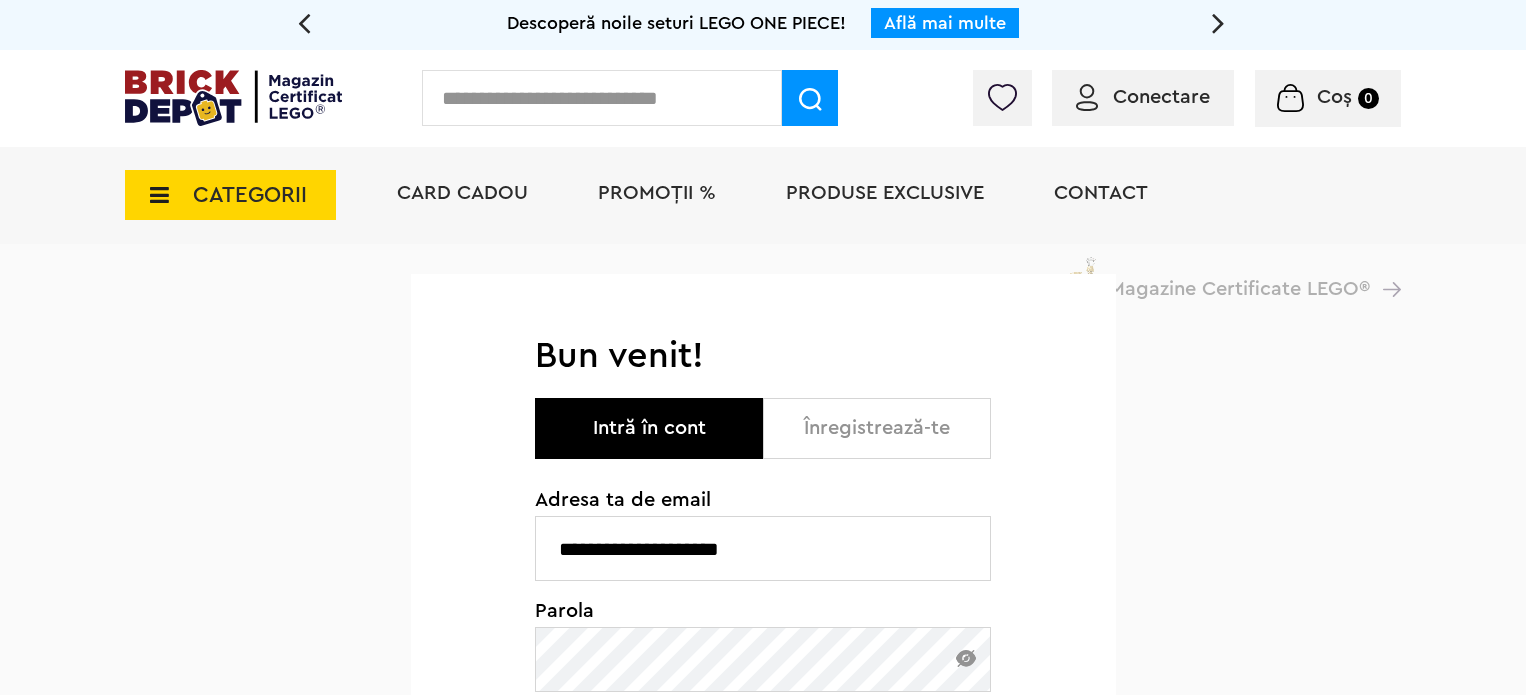 scroll, scrollTop: 0, scrollLeft: 0, axis: both 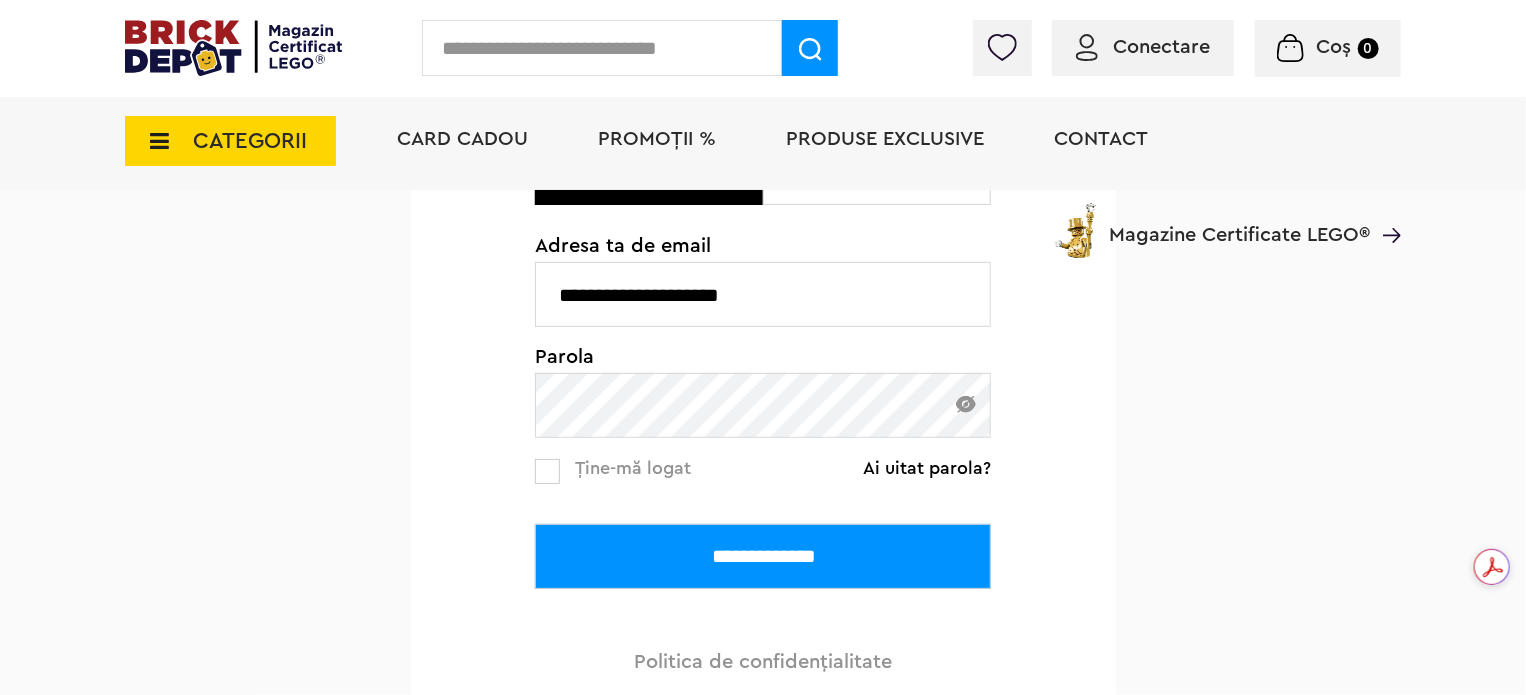 click on "**********" at bounding box center (763, 556) 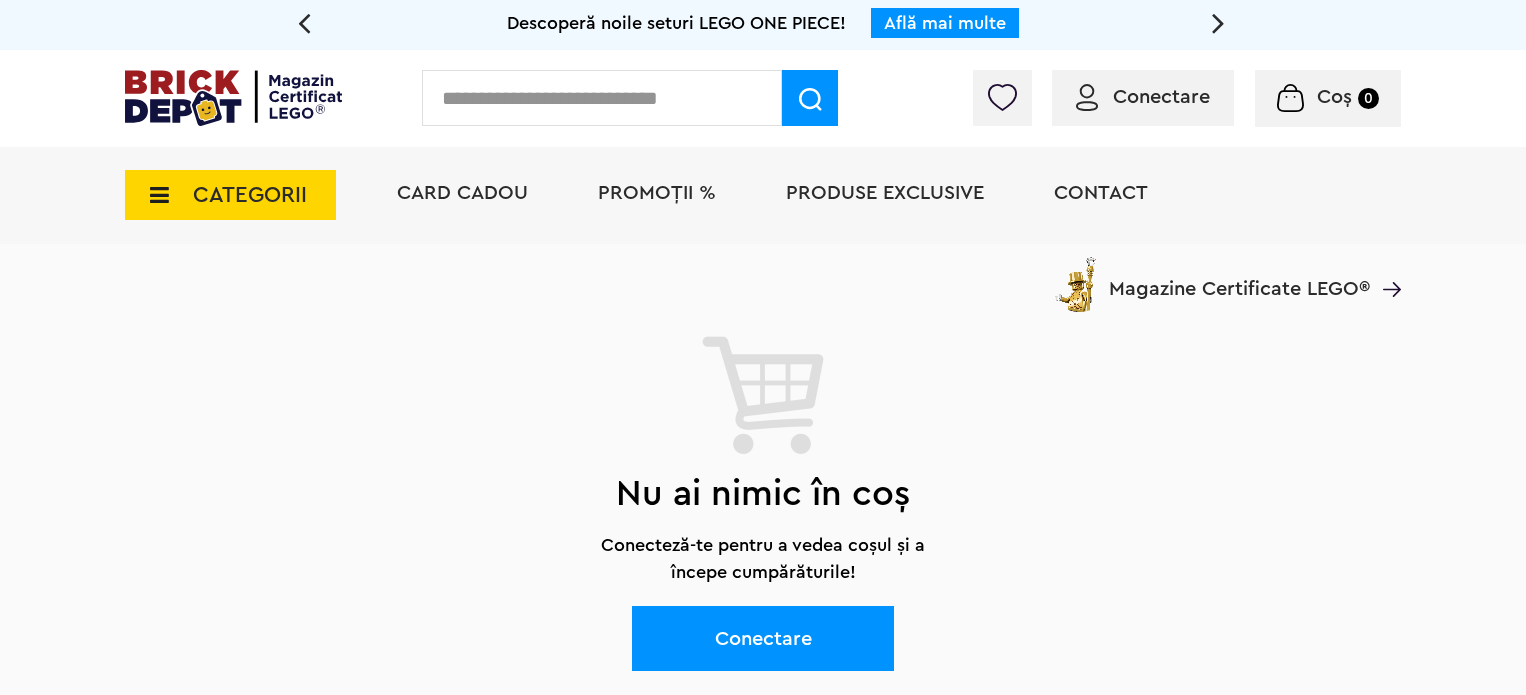 scroll, scrollTop: 0, scrollLeft: 0, axis: both 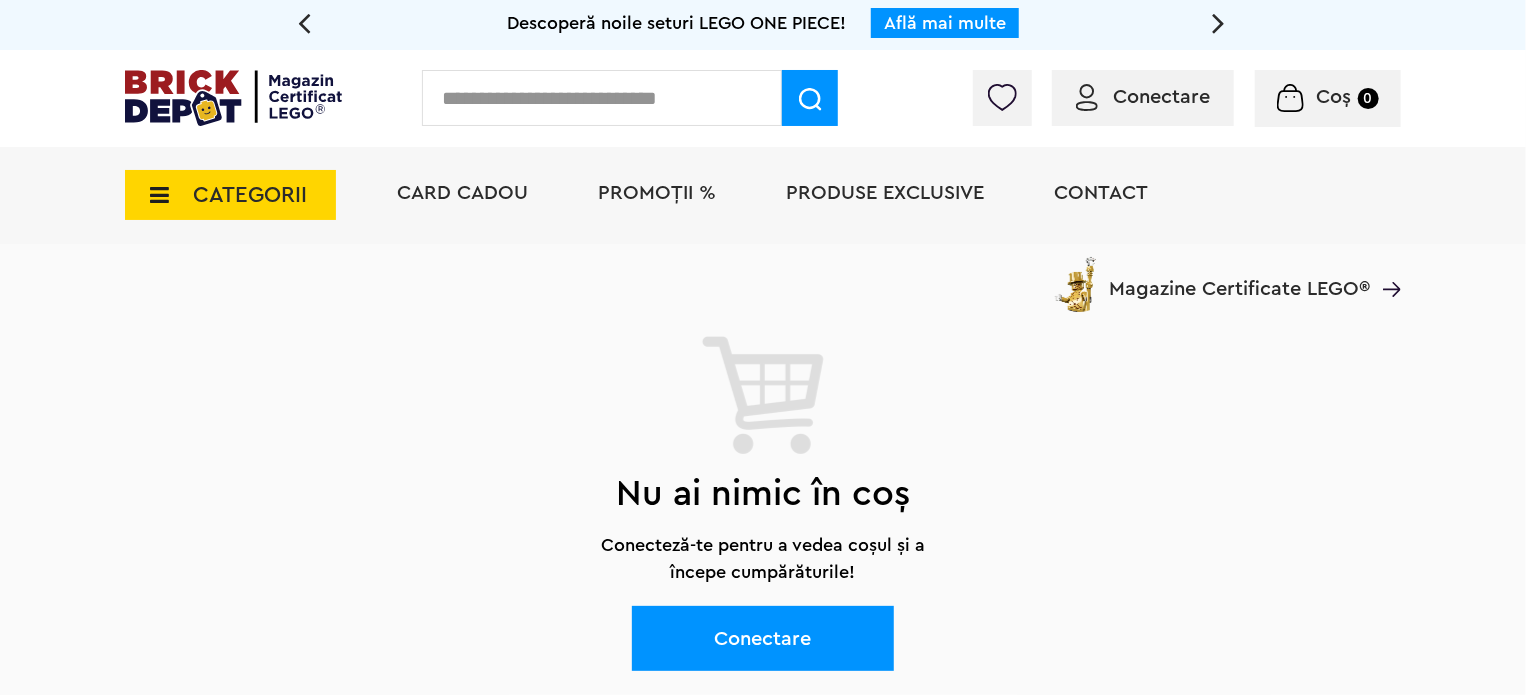 click on "Conectare" at bounding box center (1143, 98) 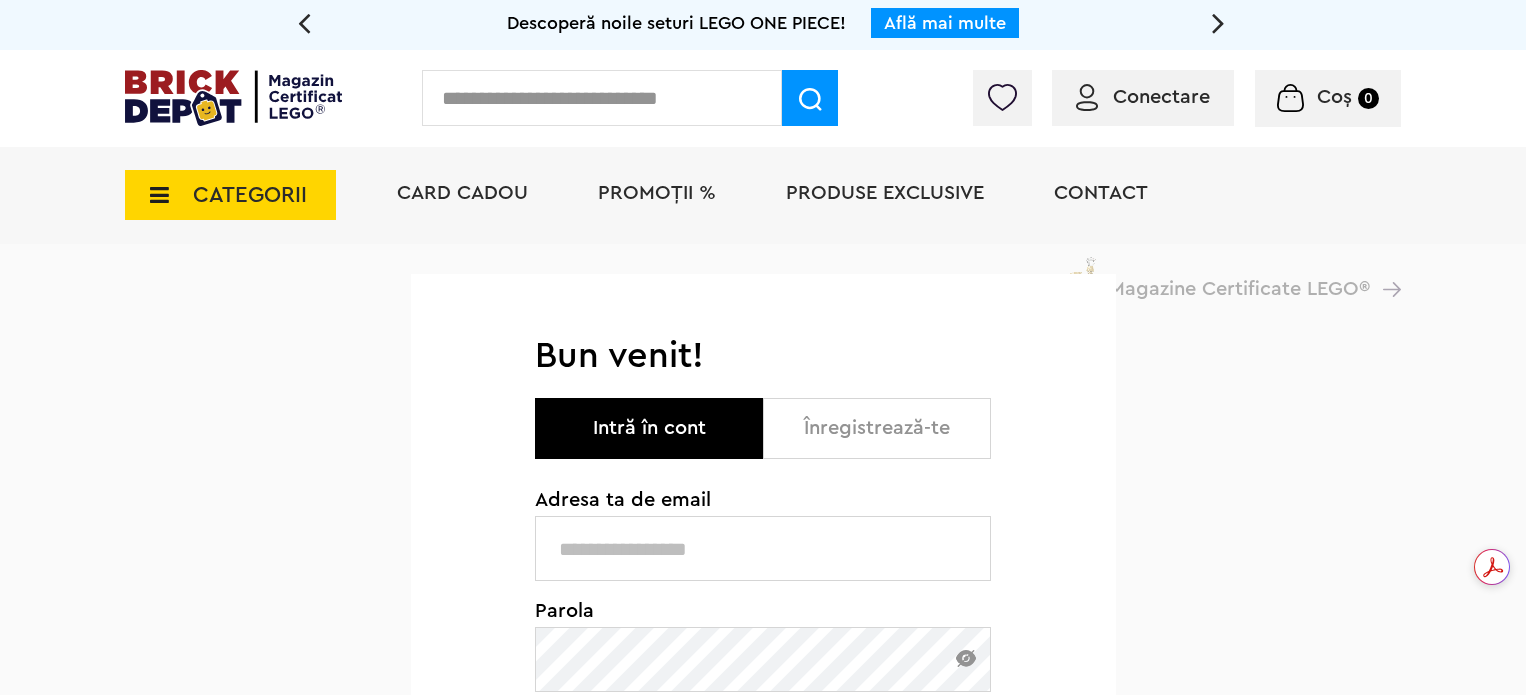 scroll, scrollTop: 0, scrollLeft: 0, axis: both 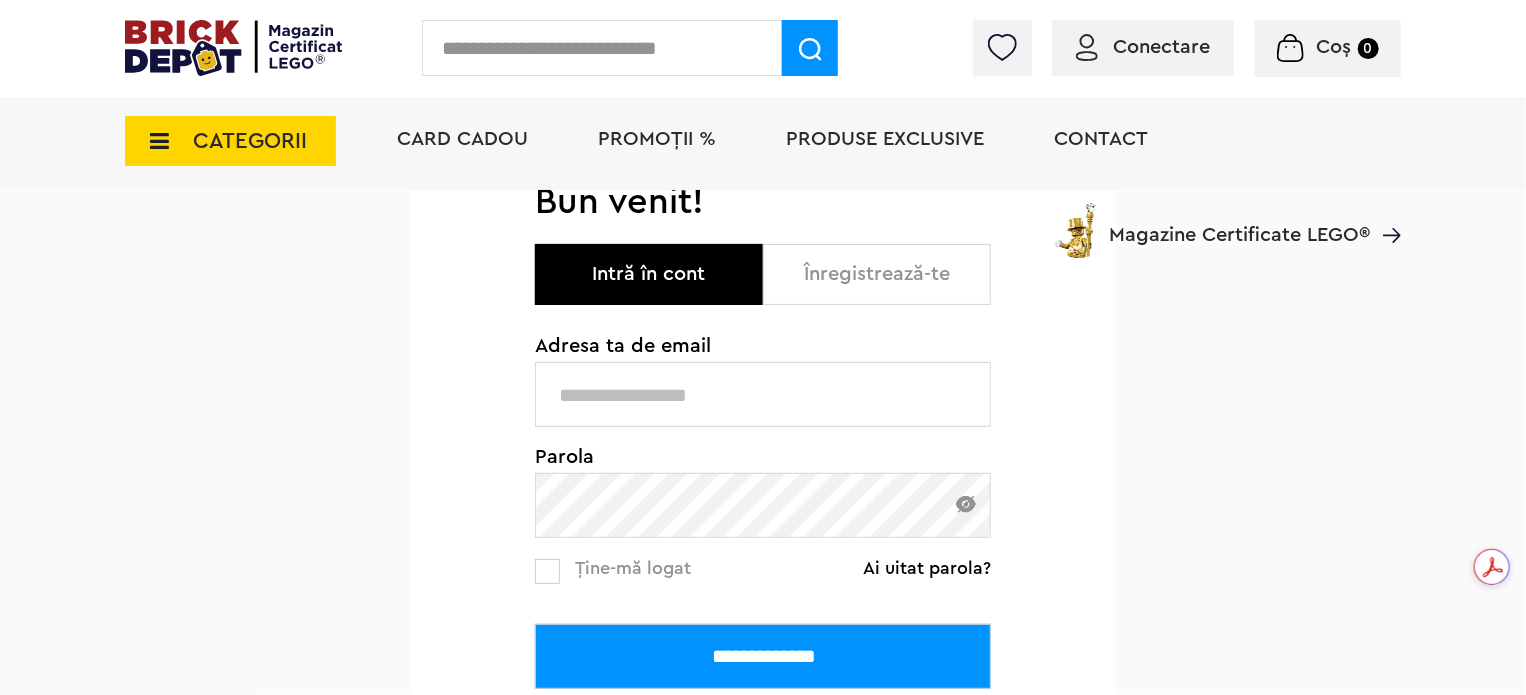type on "**********" 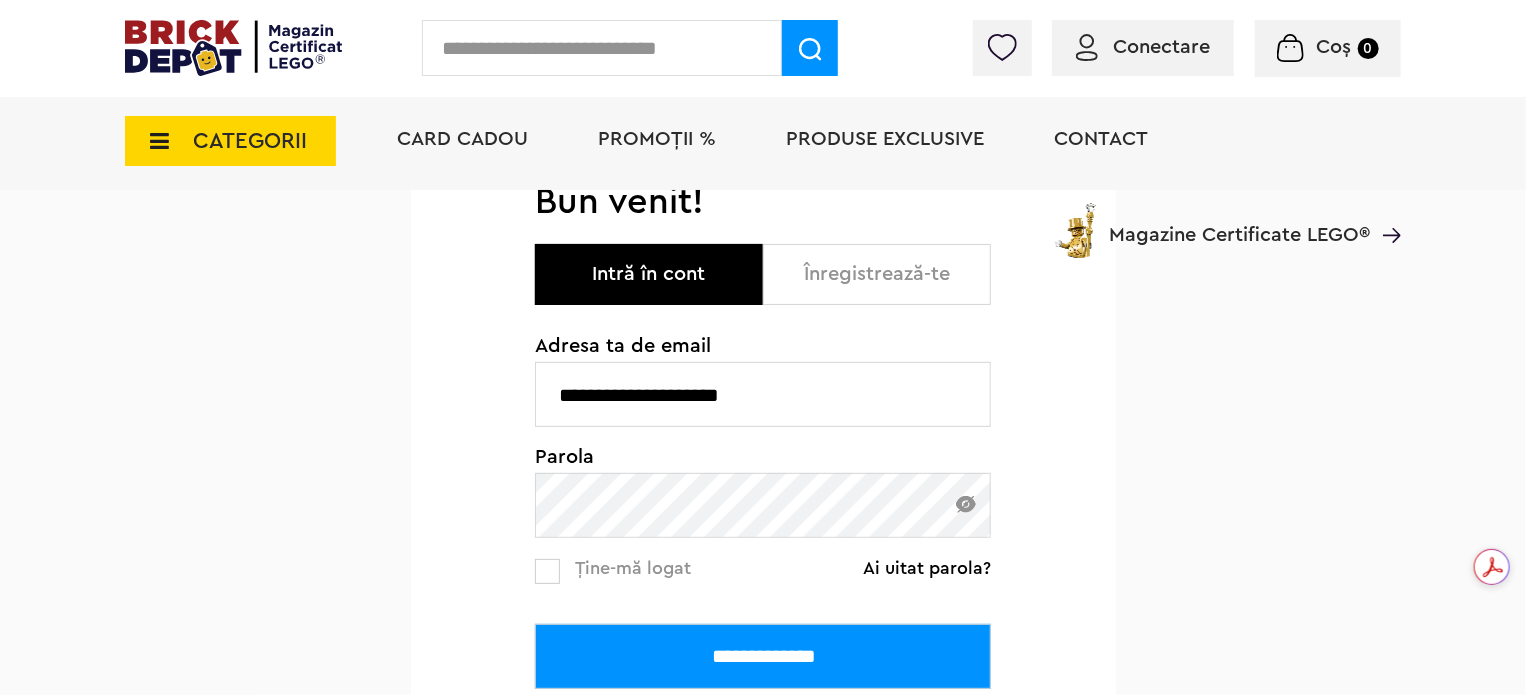 click on "Ține-mă logat" at bounding box center [633, 568] 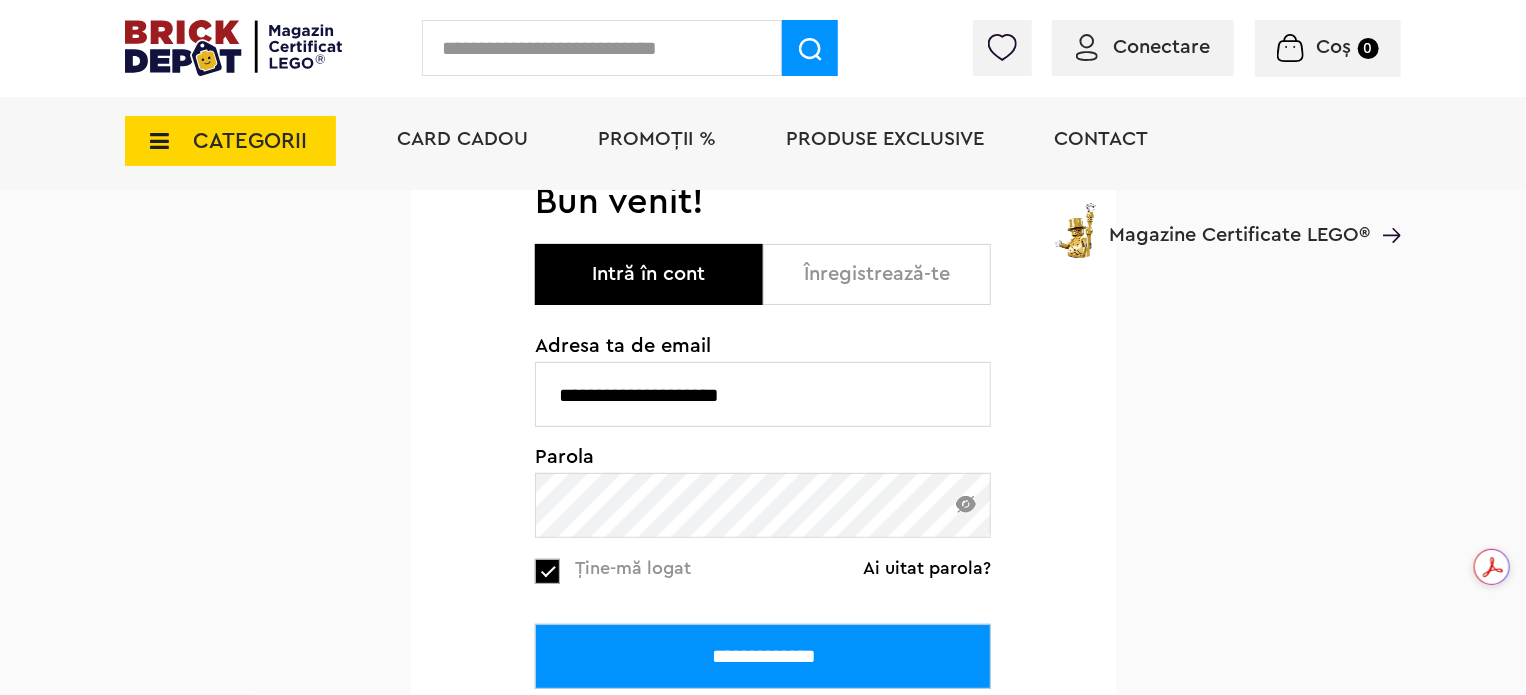 click on "**********" at bounding box center (763, 656) 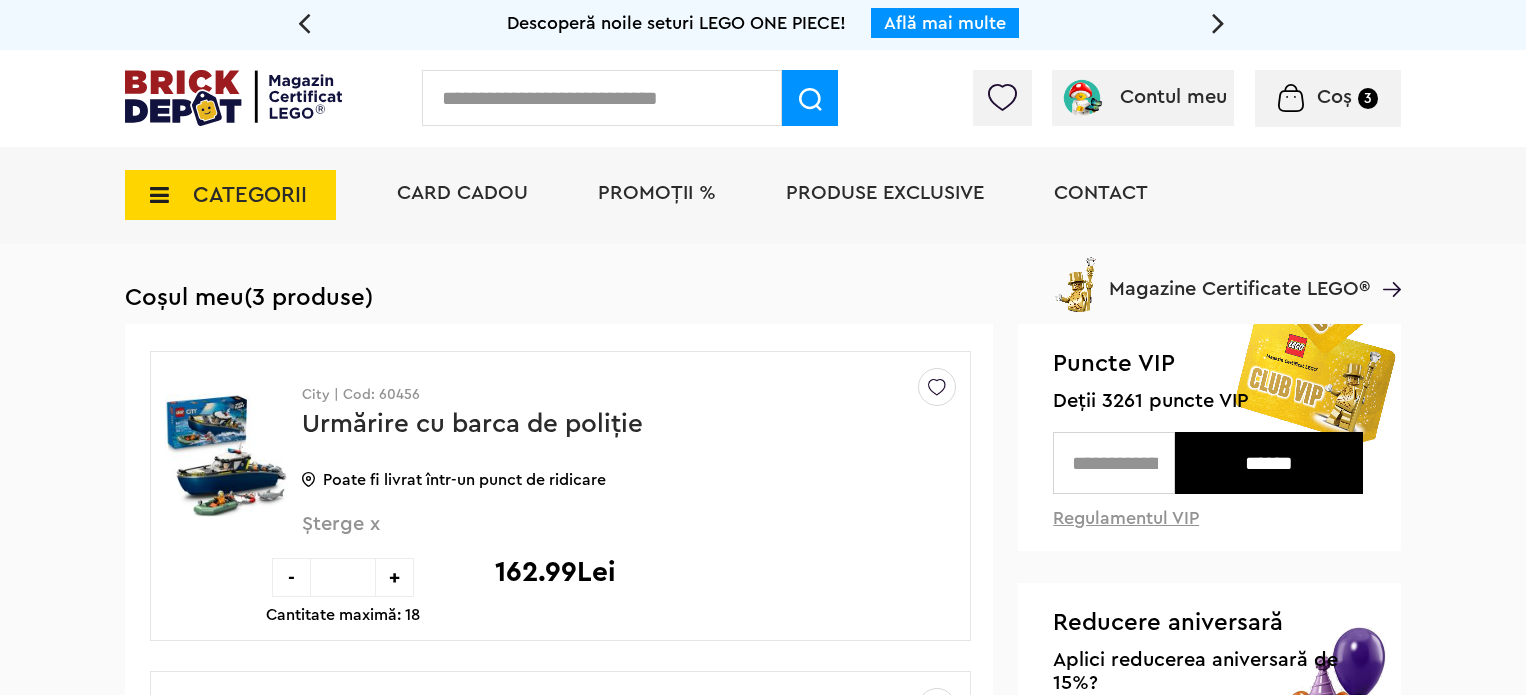 scroll, scrollTop: 0, scrollLeft: 0, axis: both 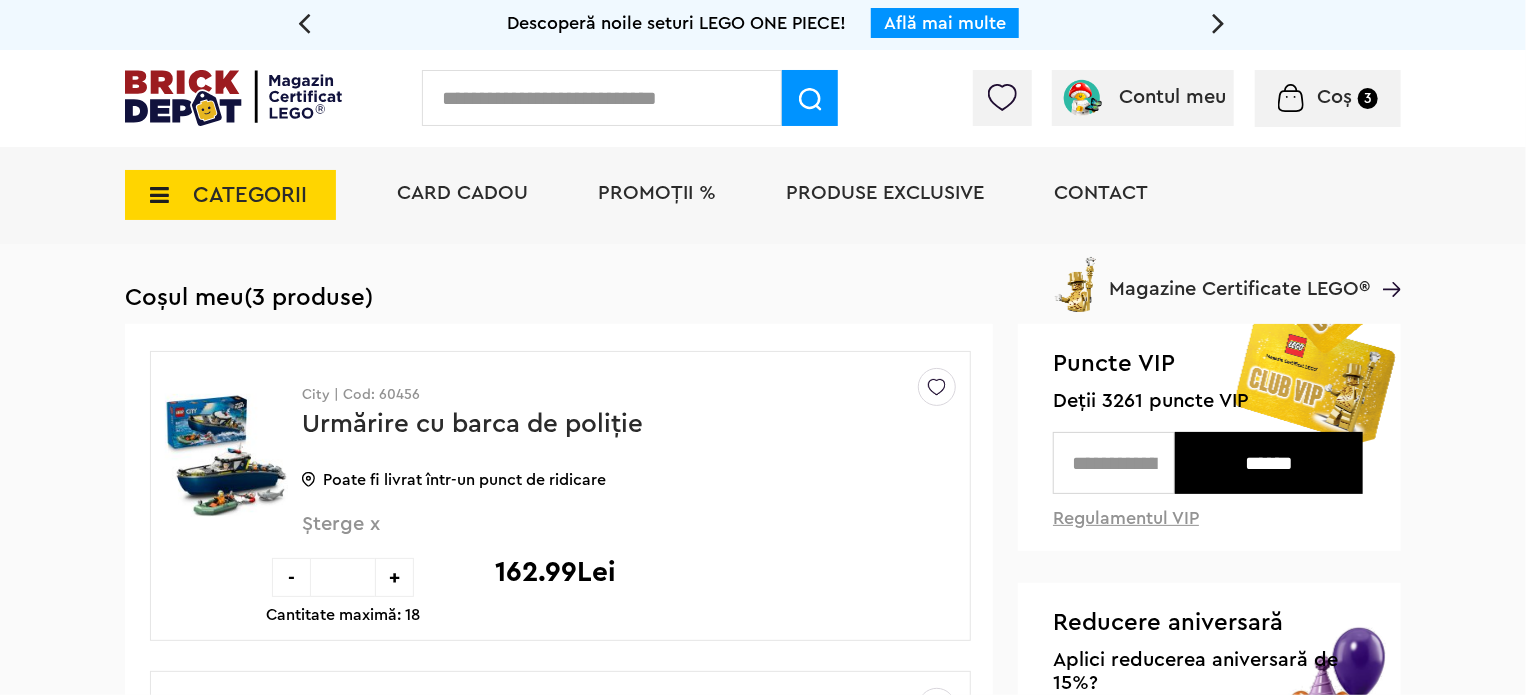 click on "Află mai multe" at bounding box center (45, 23) 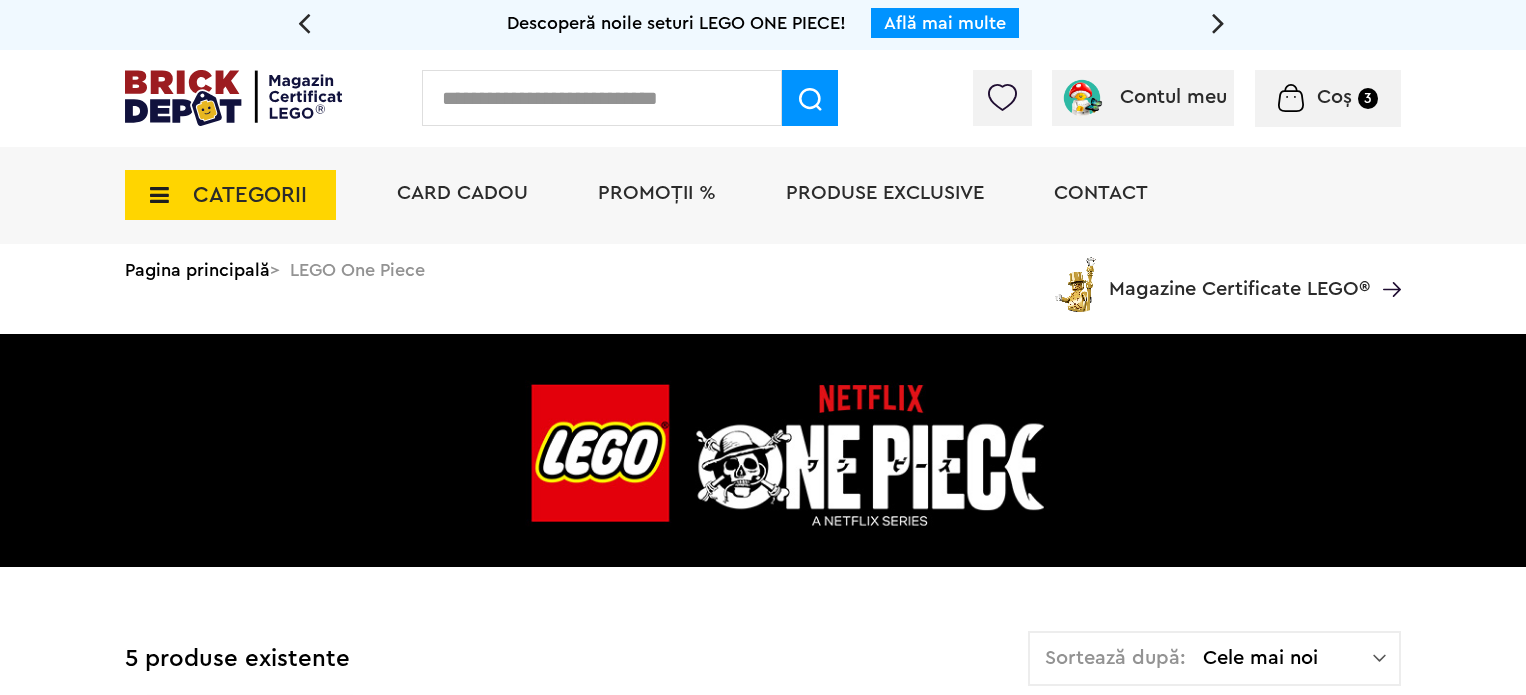 scroll, scrollTop: 0, scrollLeft: 0, axis: both 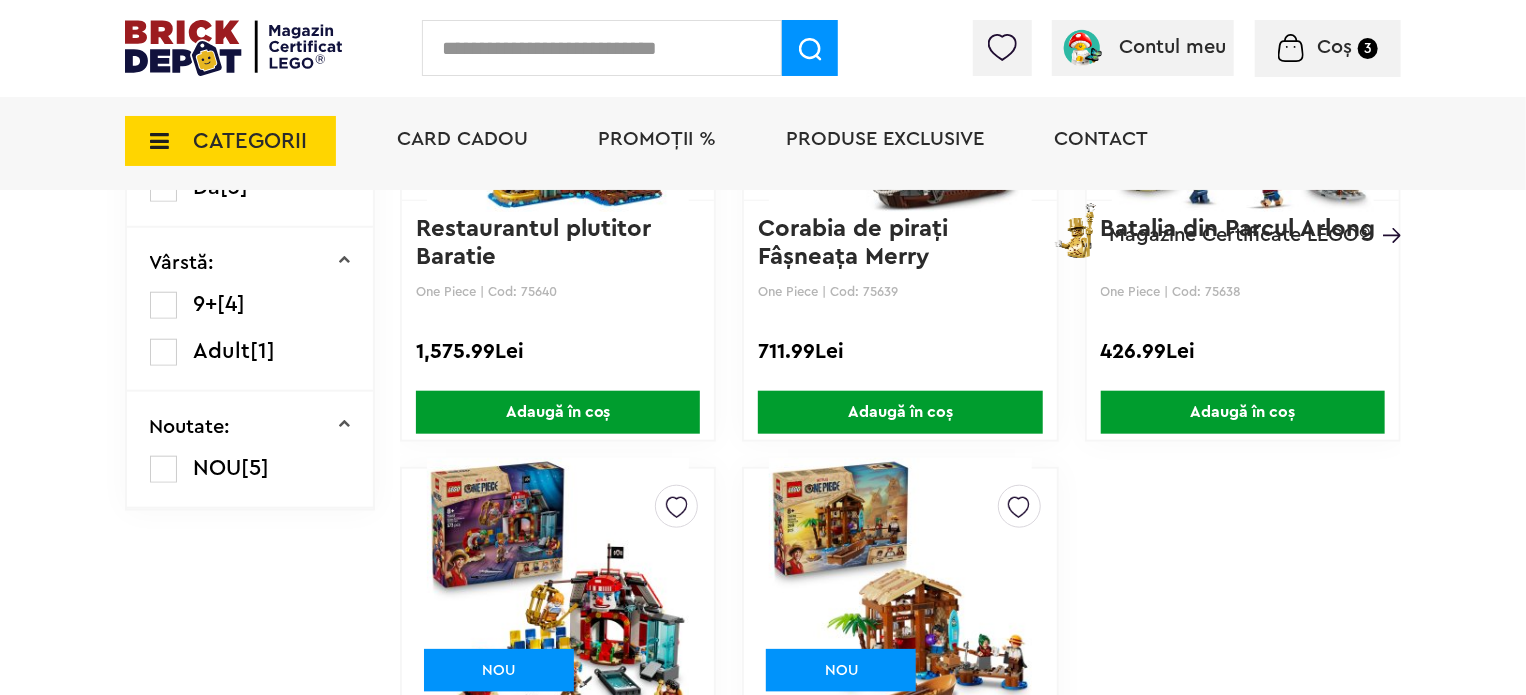 click at bounding box center [900, 589] 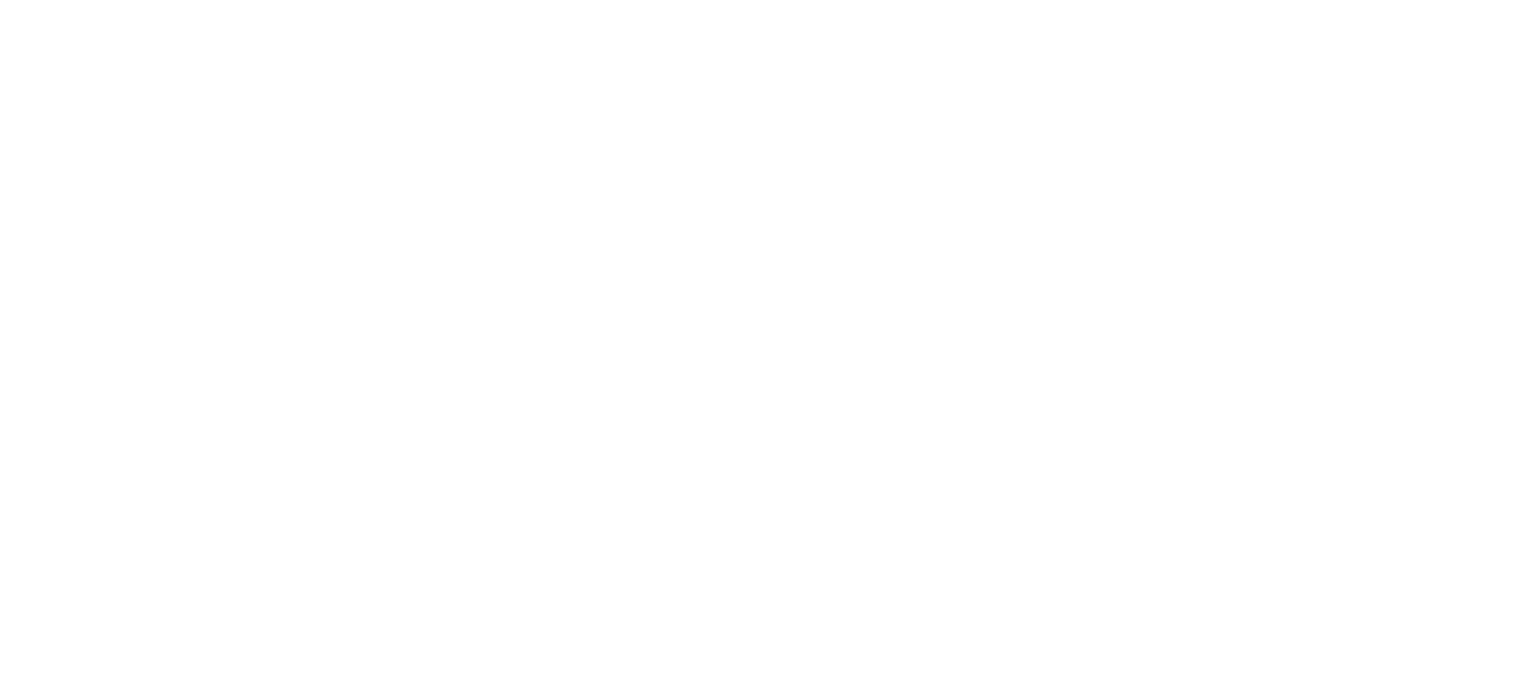 scroll, scrollTop: 0, scrollLeft: 0, axis: both 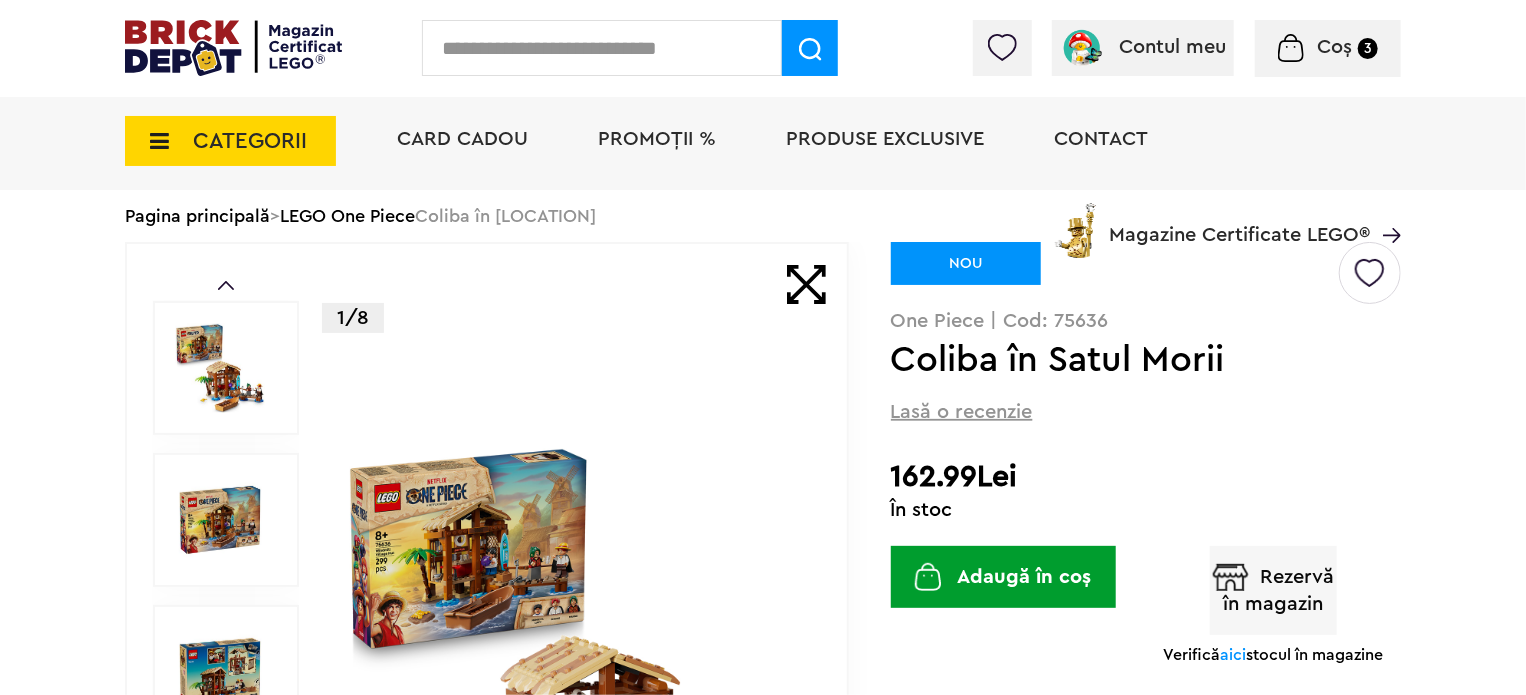 click at bounding box center (573, 672) 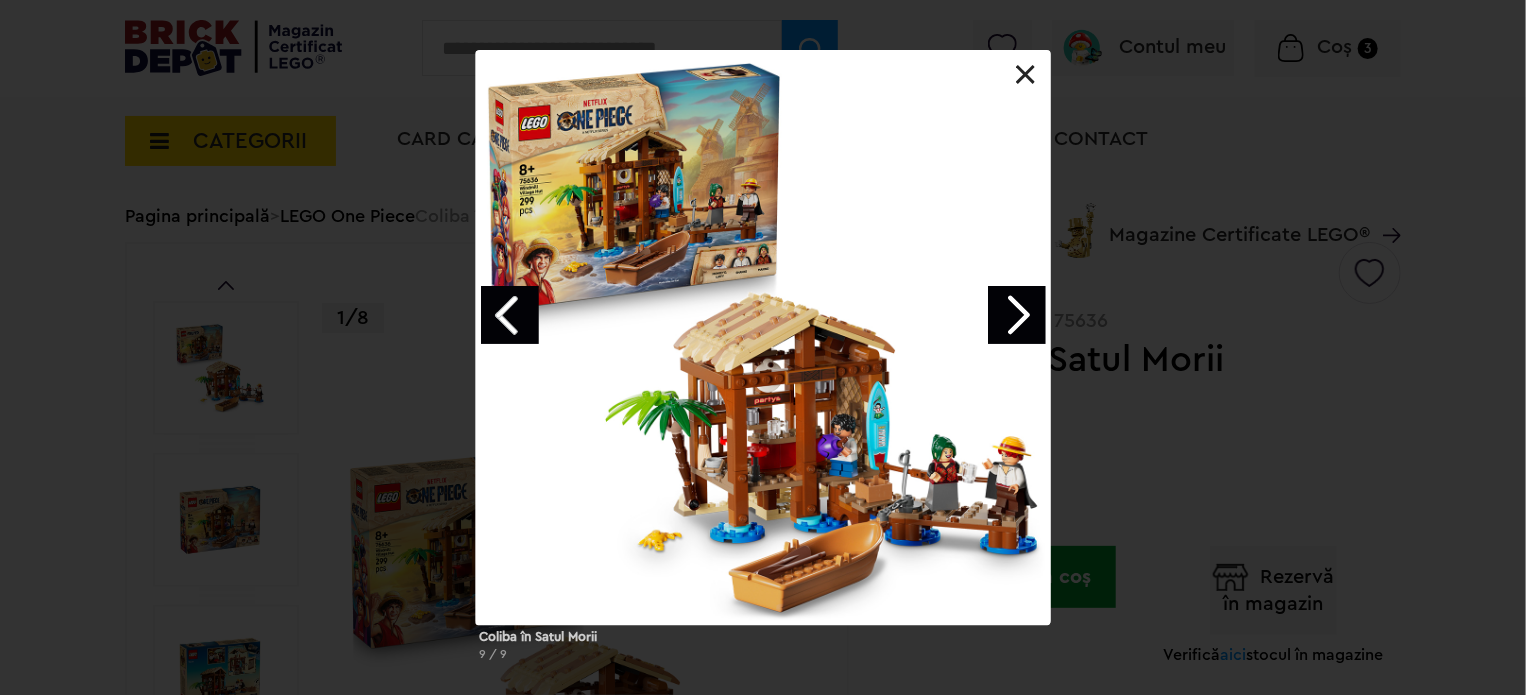 click at bounding box center (1017, 315) 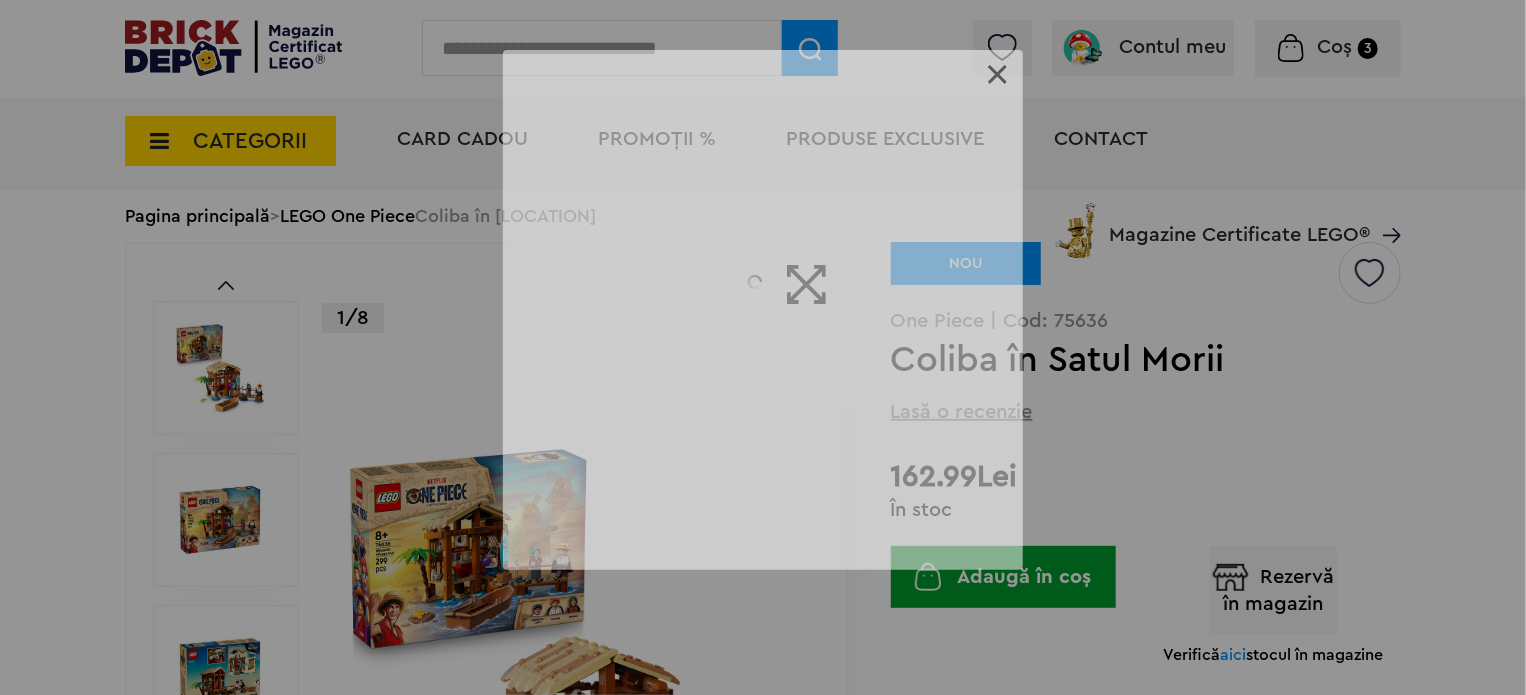 click at bounding box center [763, 50] 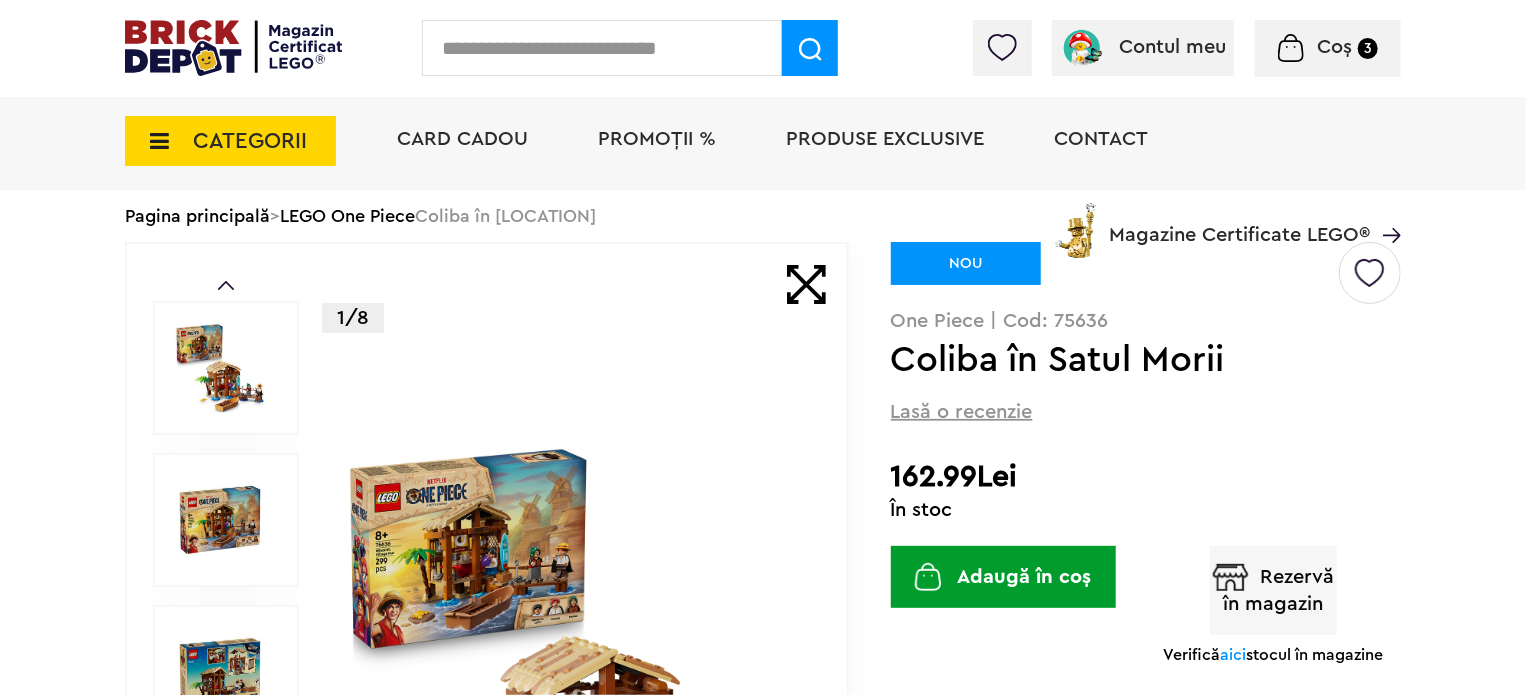click at bounding box center (226, 909) 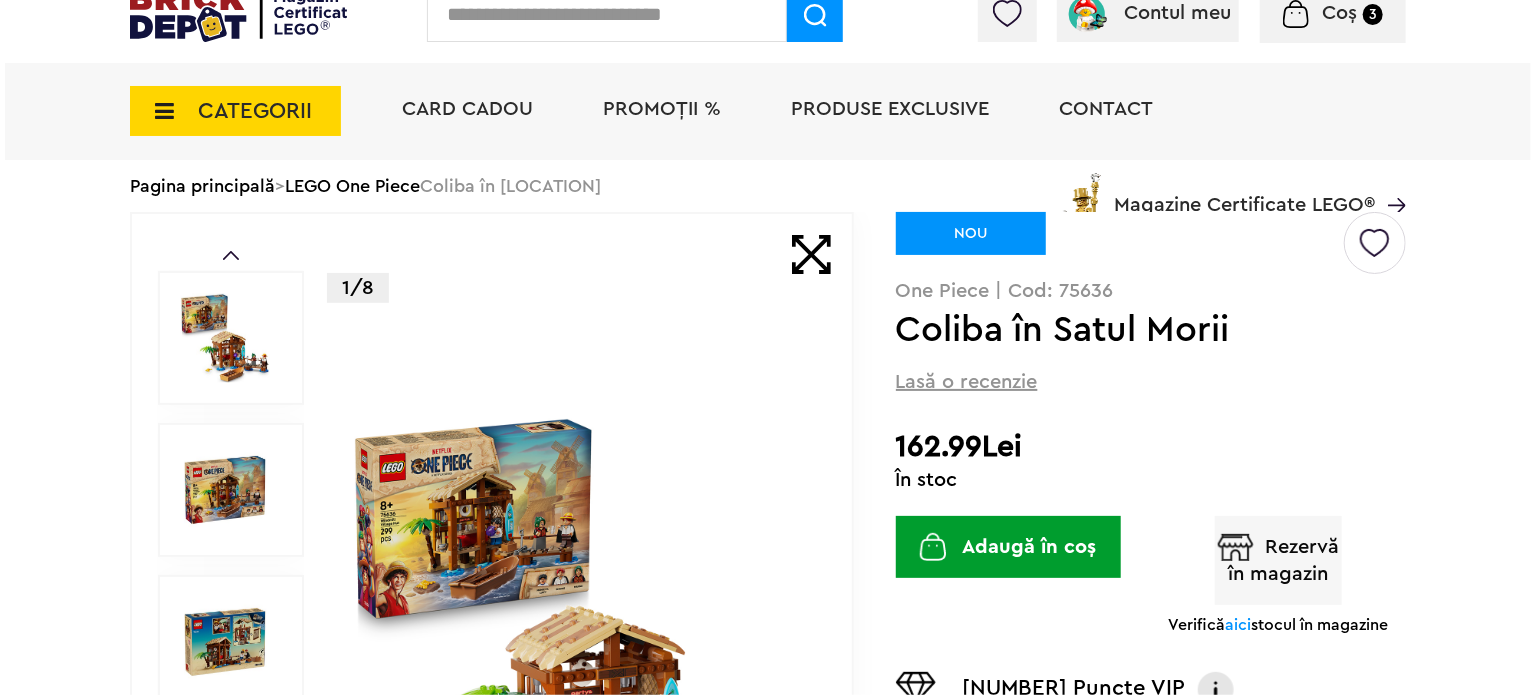 scroll, scrollTop: 0, scrollLeft: 0, axis: both 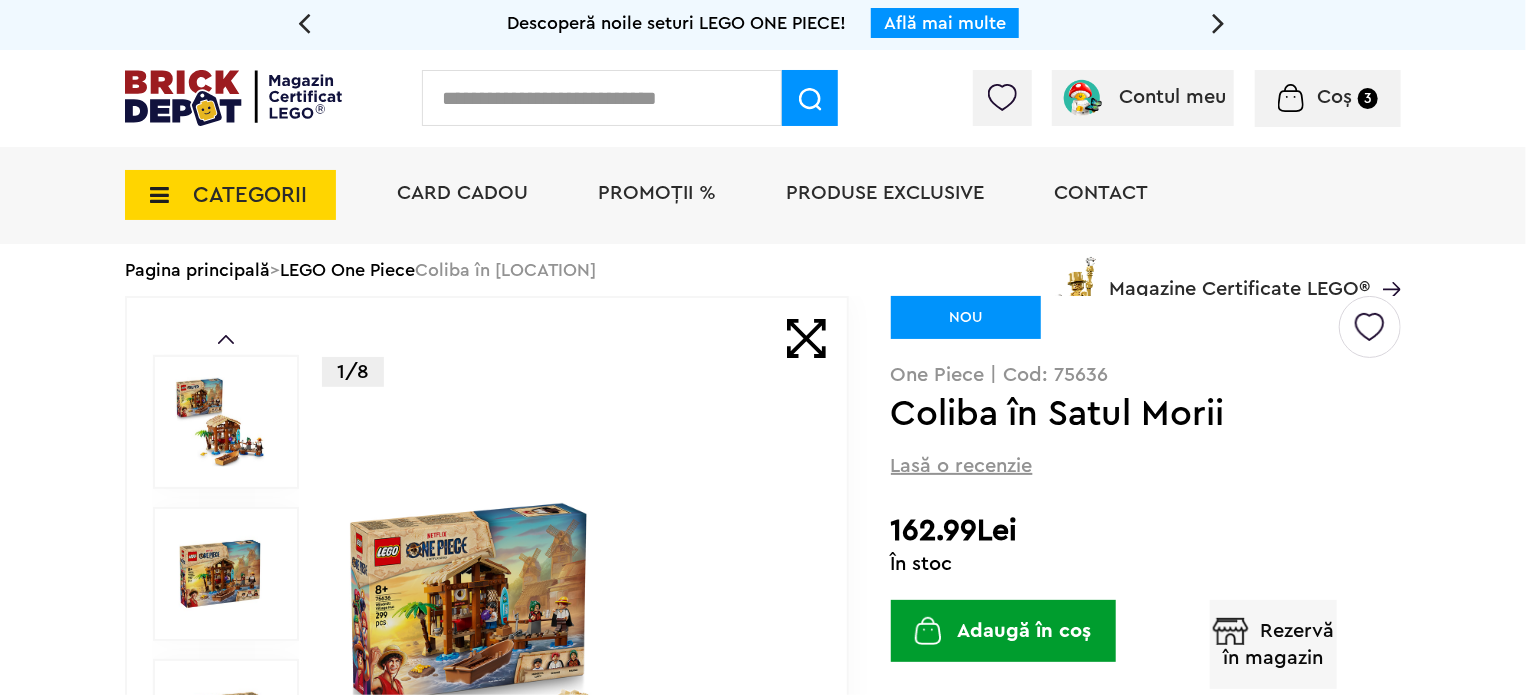 click at bounding box center [1218, 22] 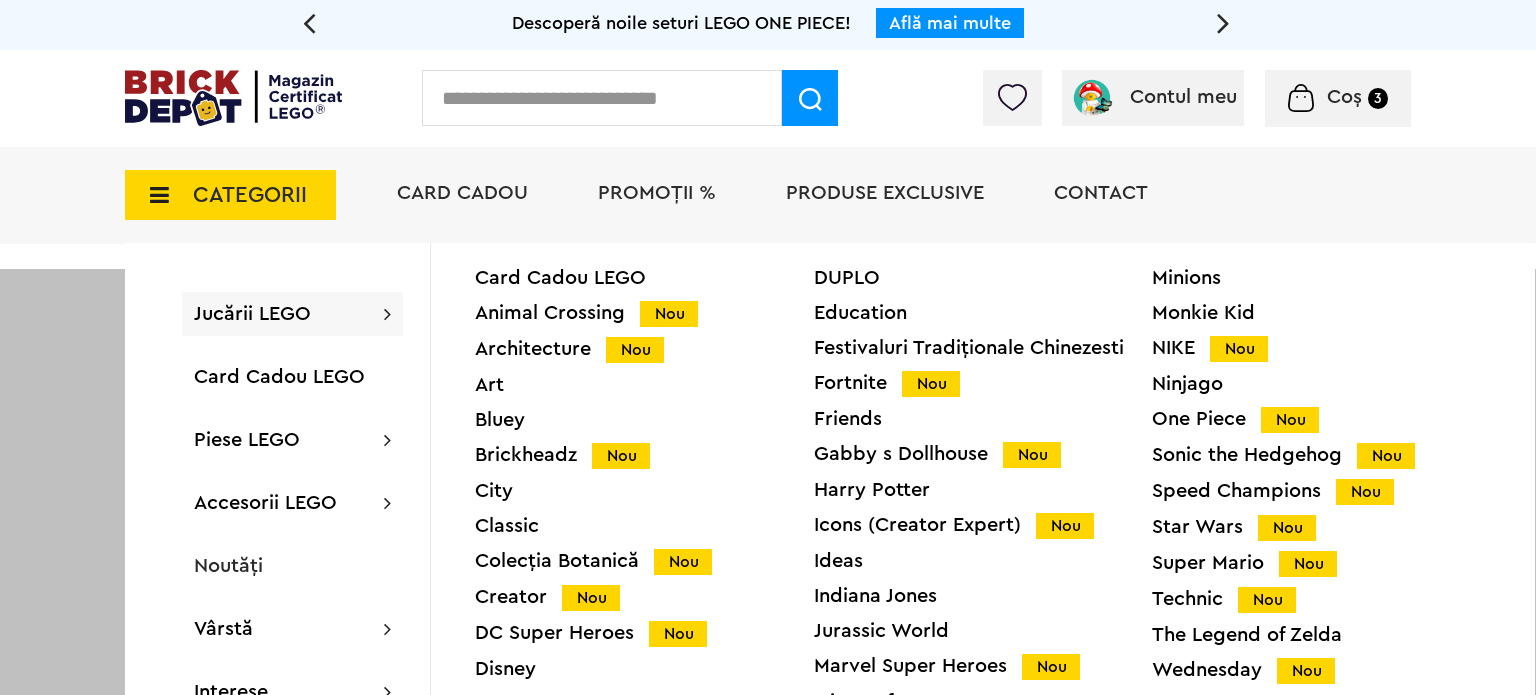 click on "PROMOȚII %" at bounding box center [657, 195] 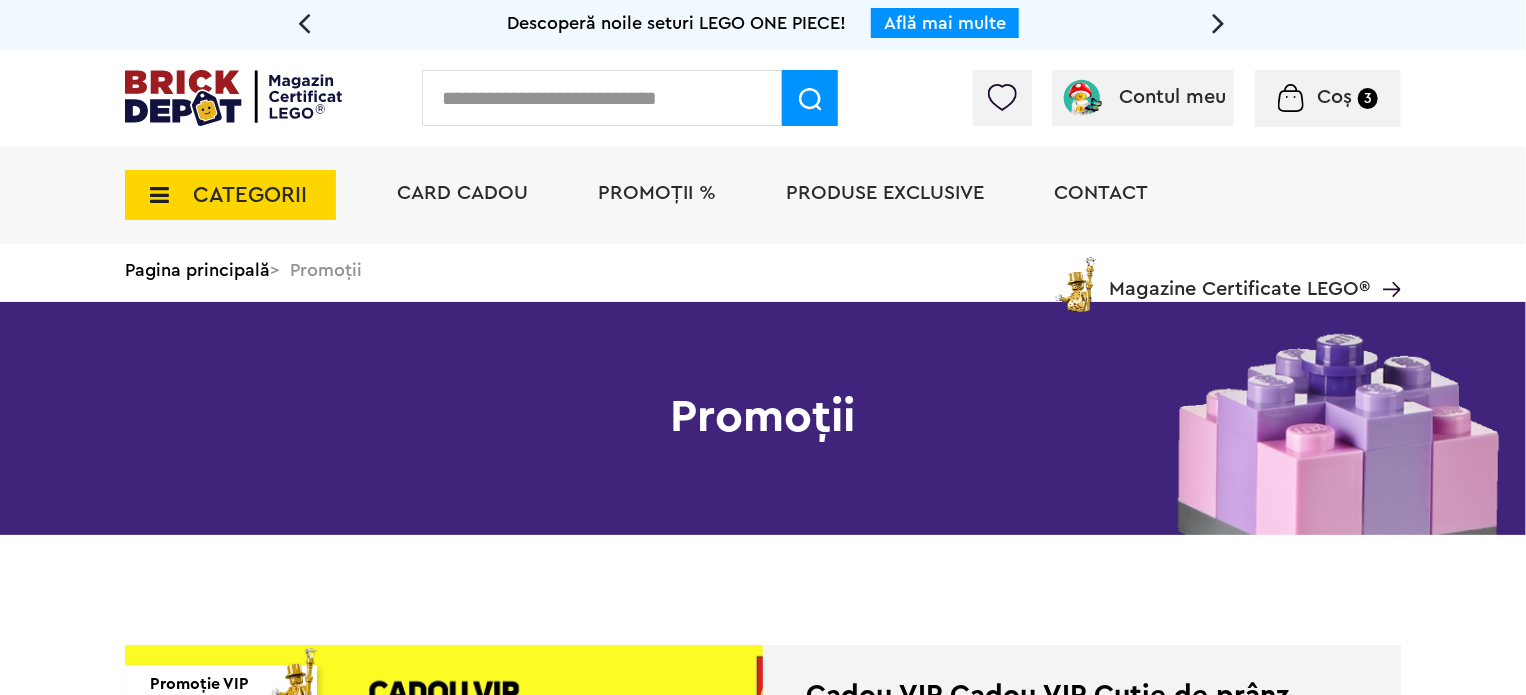 scroll, scrollTop: 110, scrollLeft: 0, axis: vertical 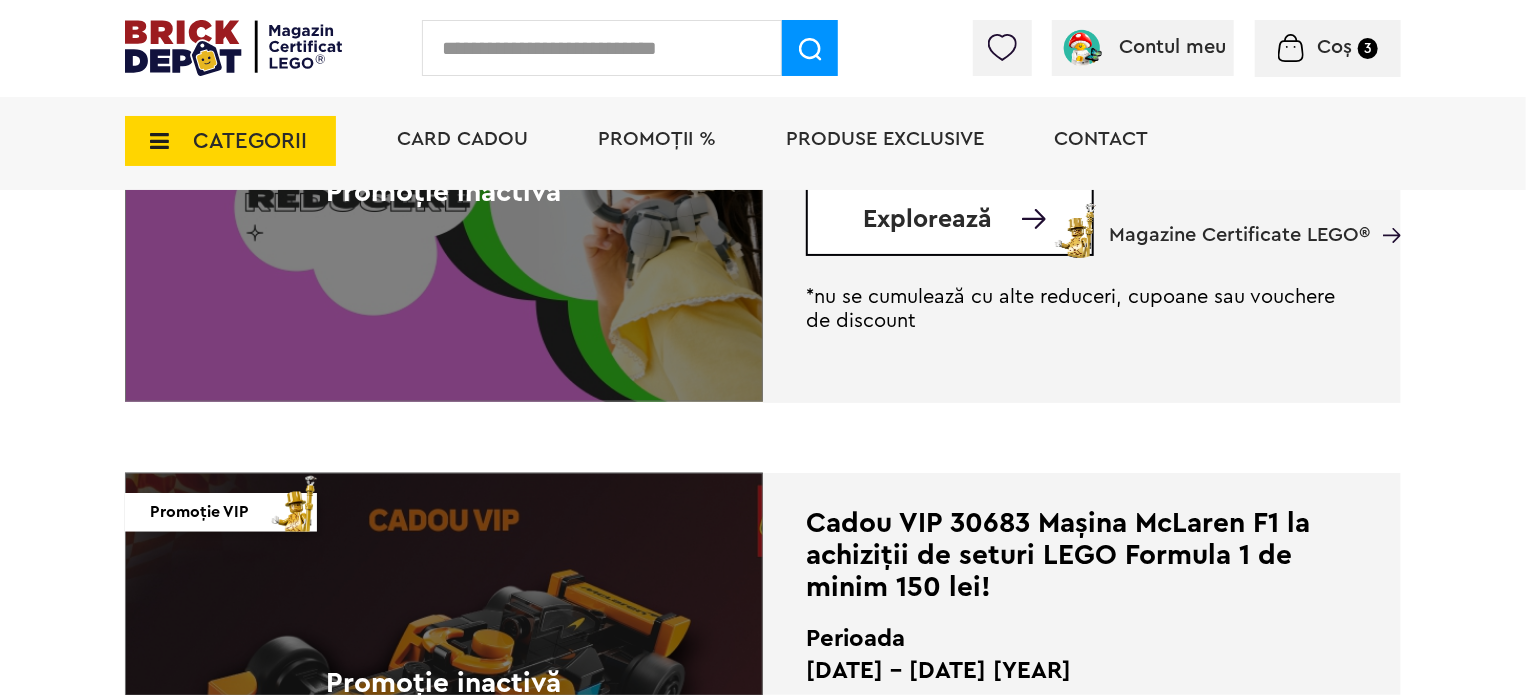 click on "PROMOȚII %" at bounding box center [657, 139] 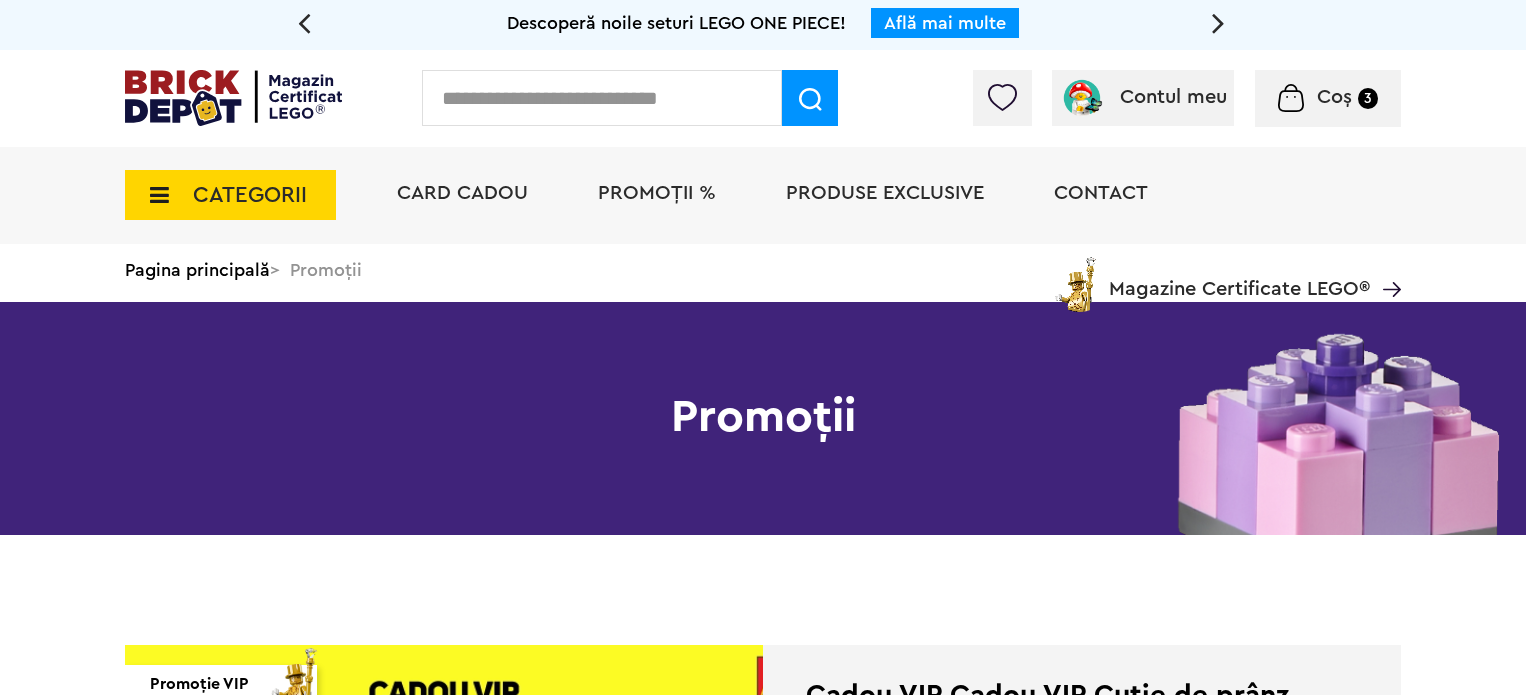scroll, scrollTop: 0, scrollLeft: 0, axis: both 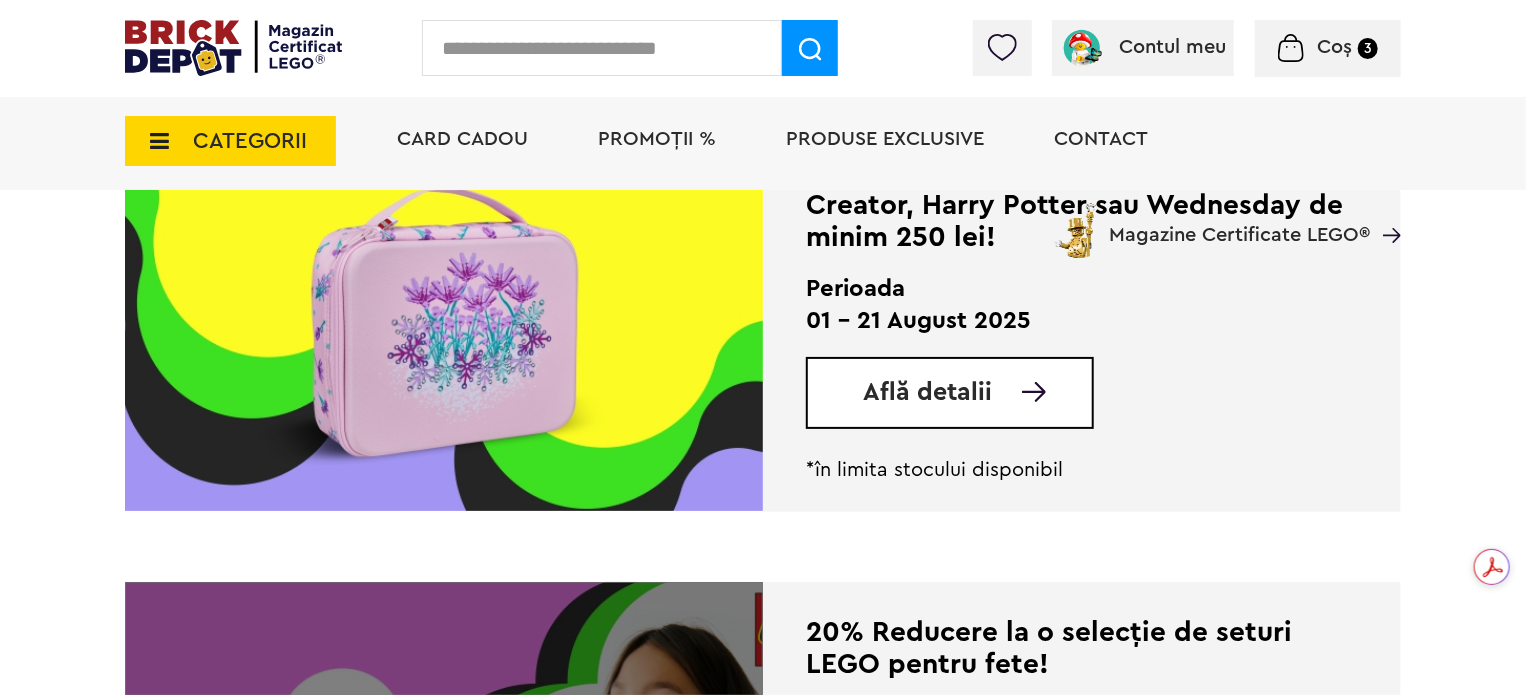 click on "Află detalii" at bounding box center [927, 392] 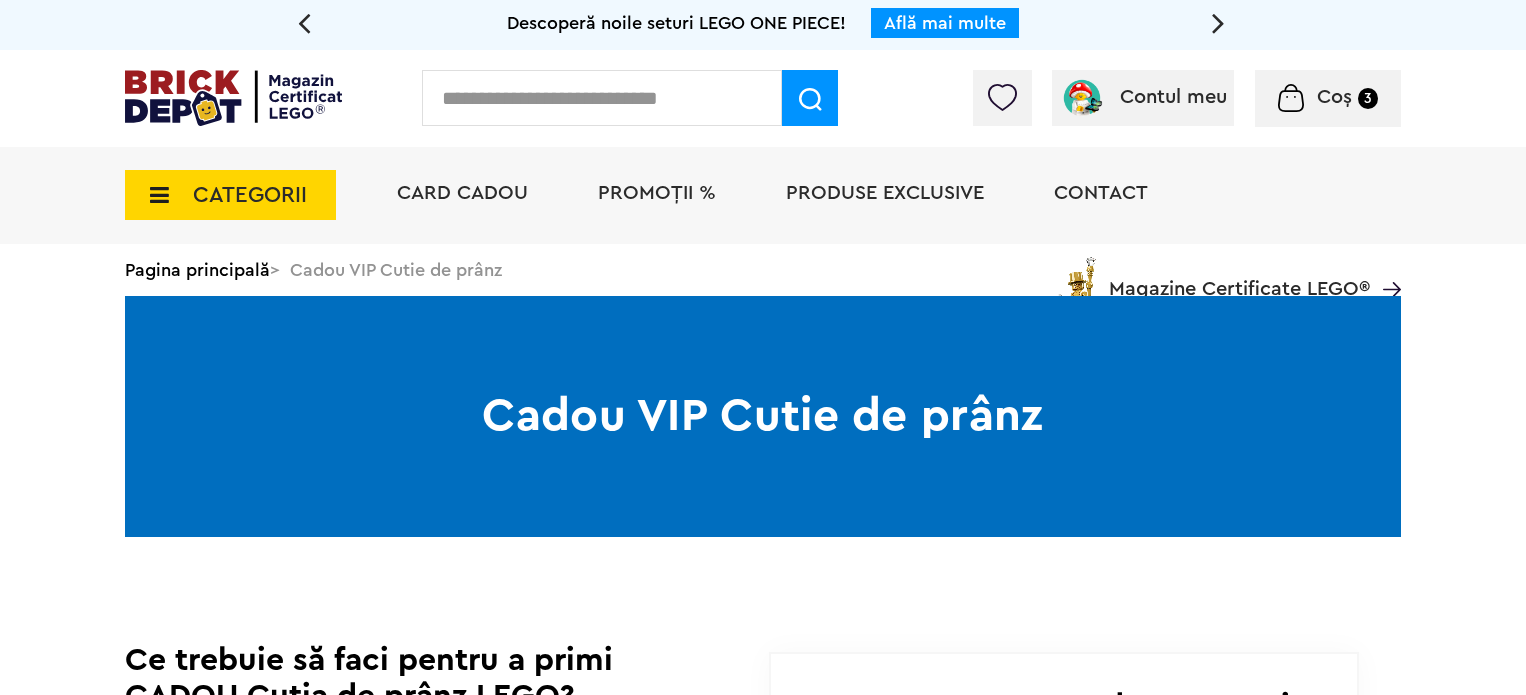 scroll, scrollTop: 0, scrollLeft: 0, axis: both 